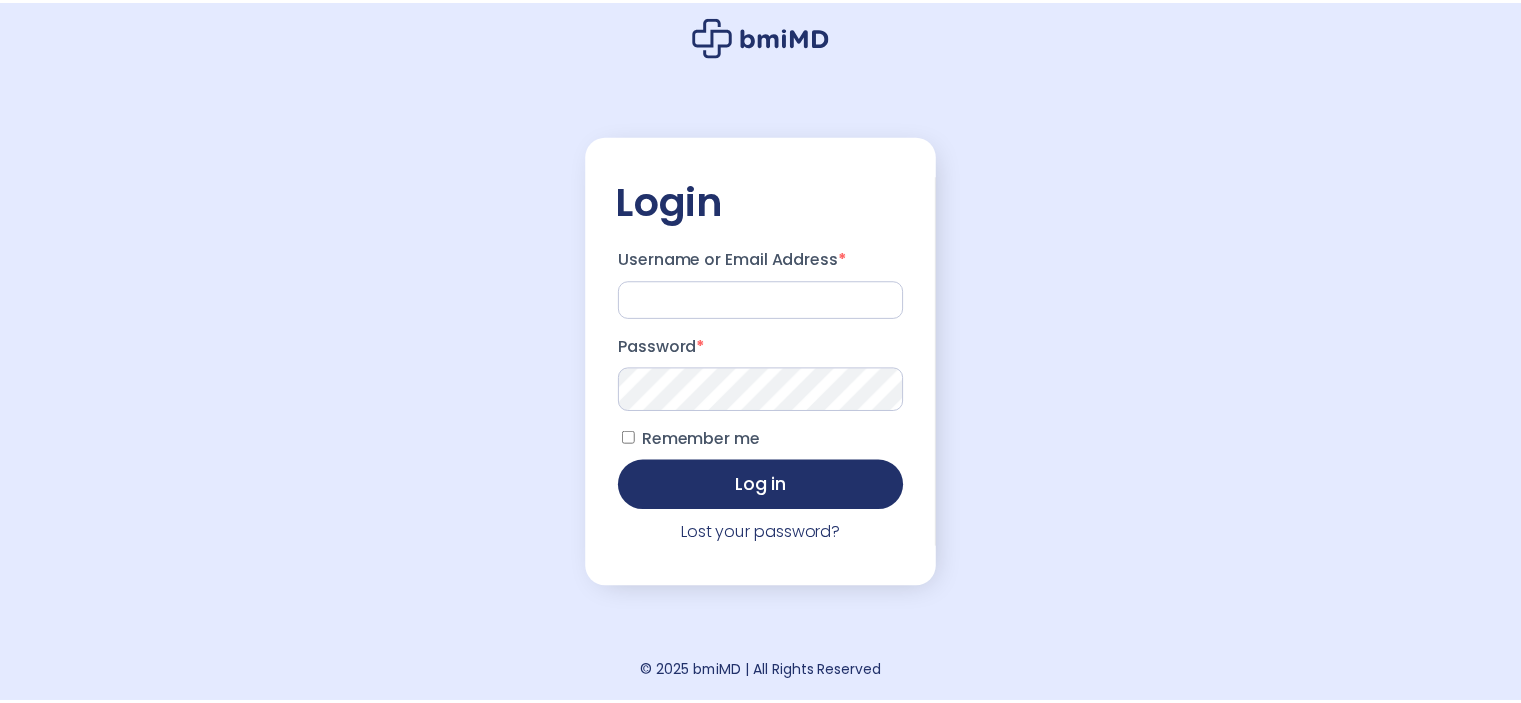scroll, scrollTop: 0, scrollLeft: 0, axis: both 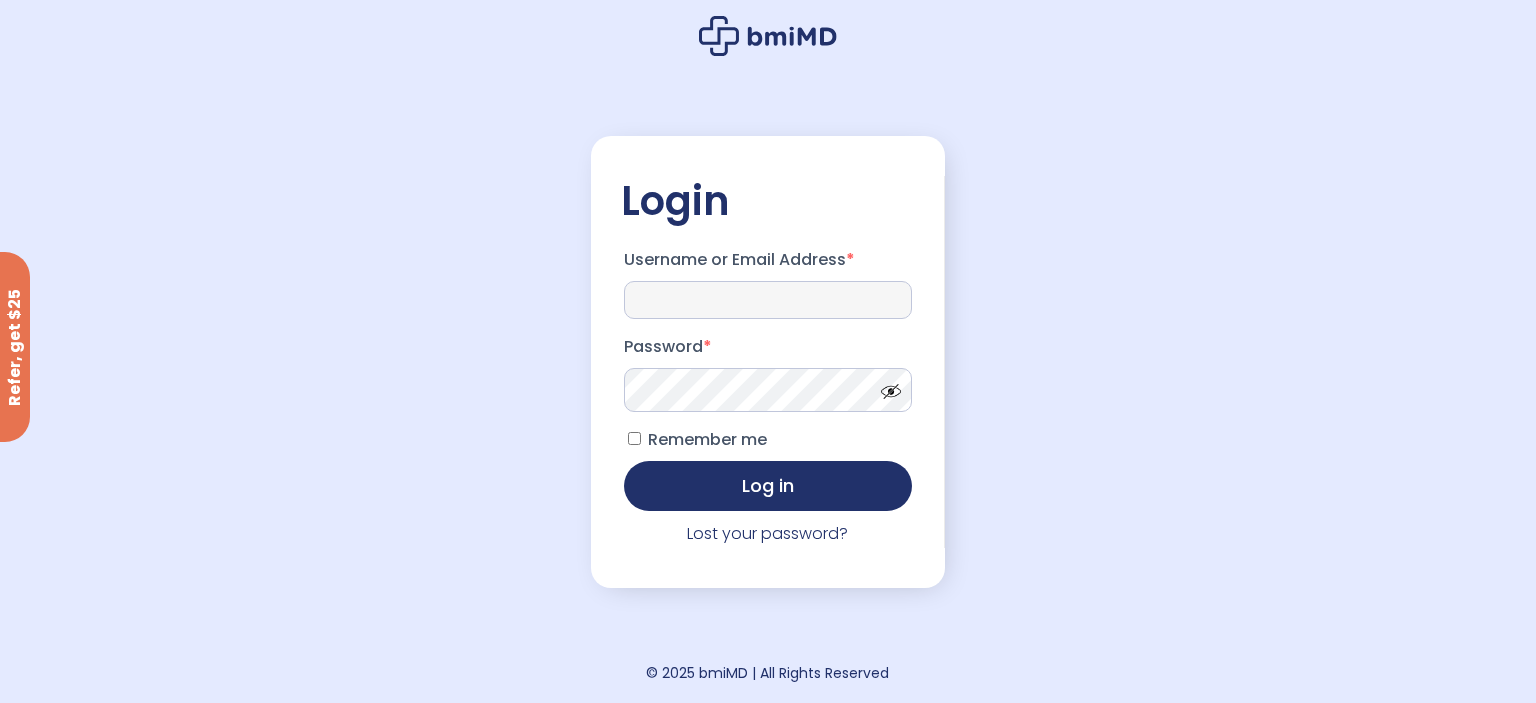 click on "Username or Email Address  *" at bounding box center [768, 300] 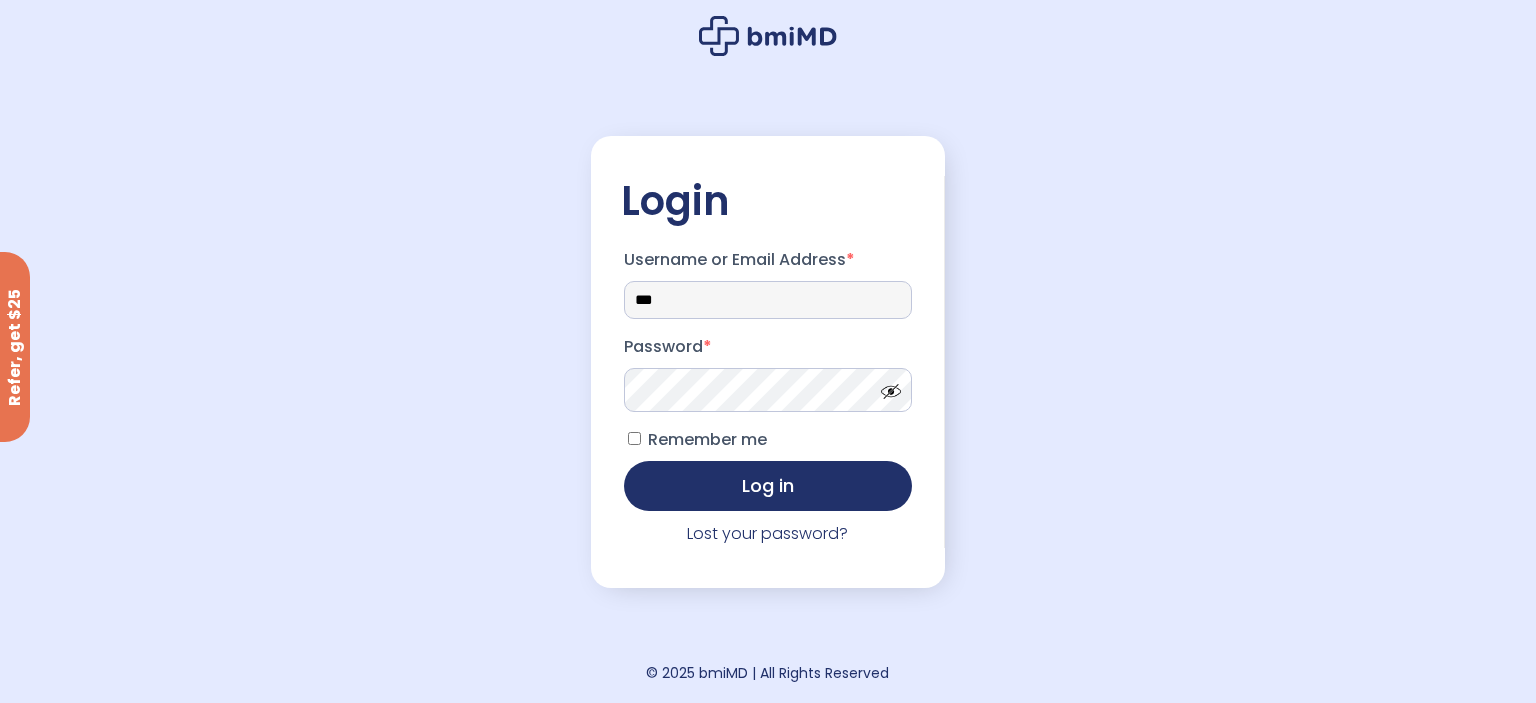 type on "**********" 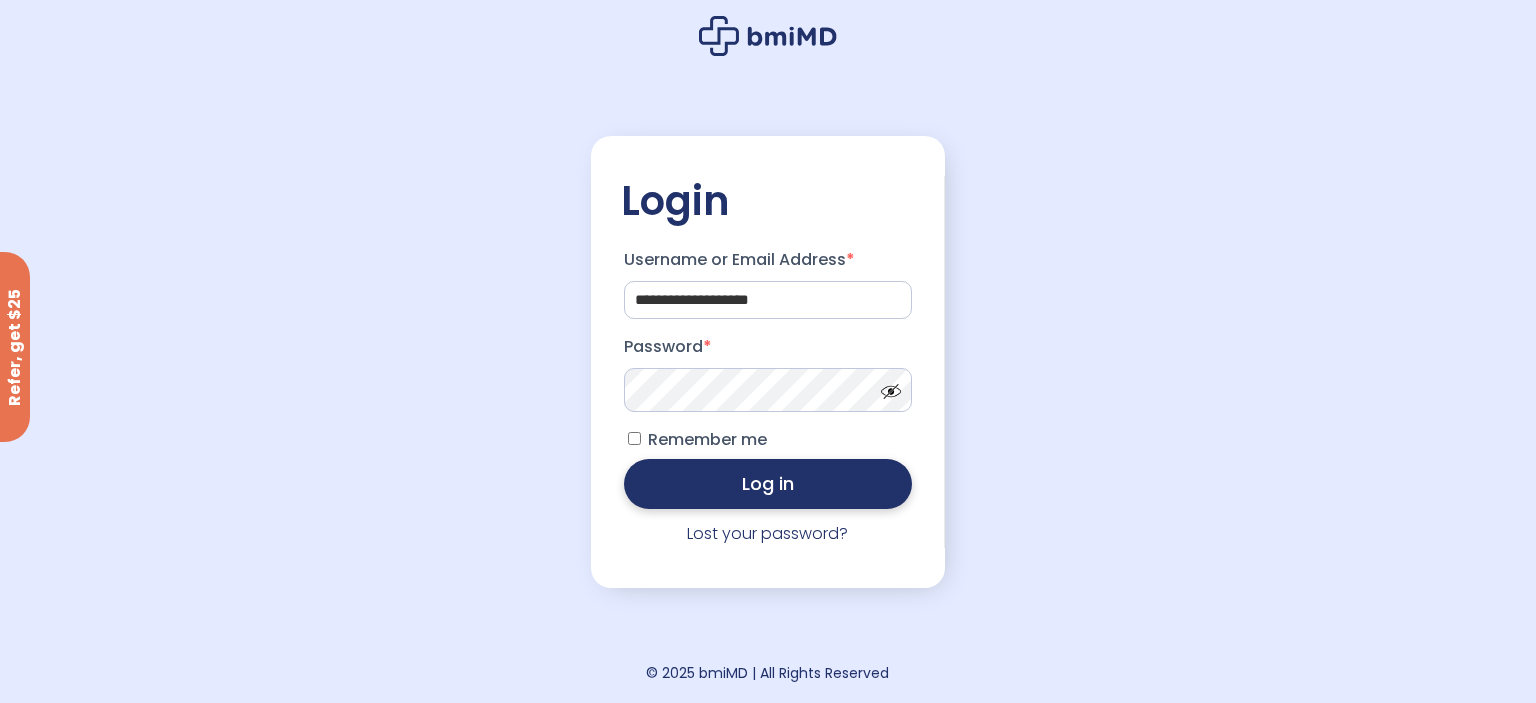 click on "Log in" at bounding box center (768, 484) 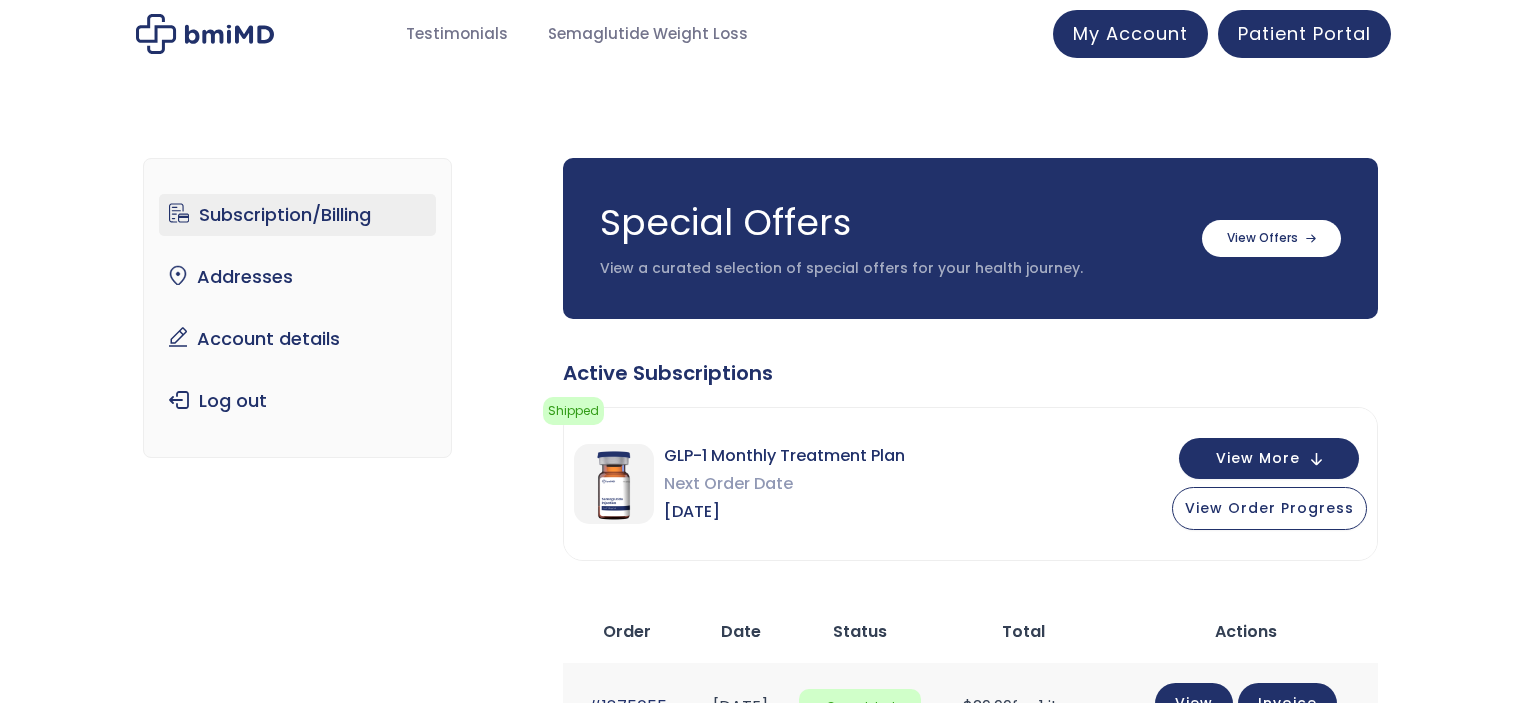 scroll, scrollTop: 0, scrollLeft: 0, axis: both 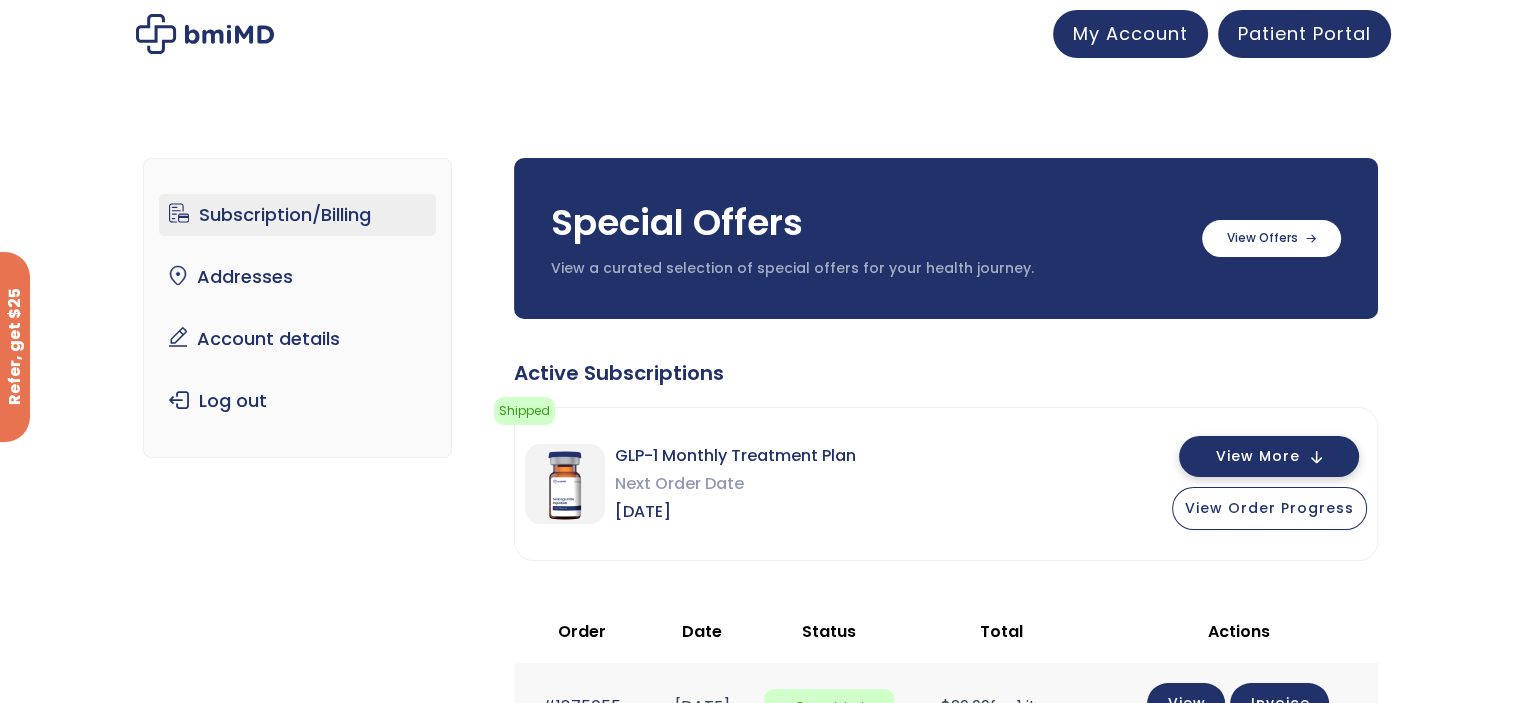 click on "View More" at bounding box center (1269, 456) 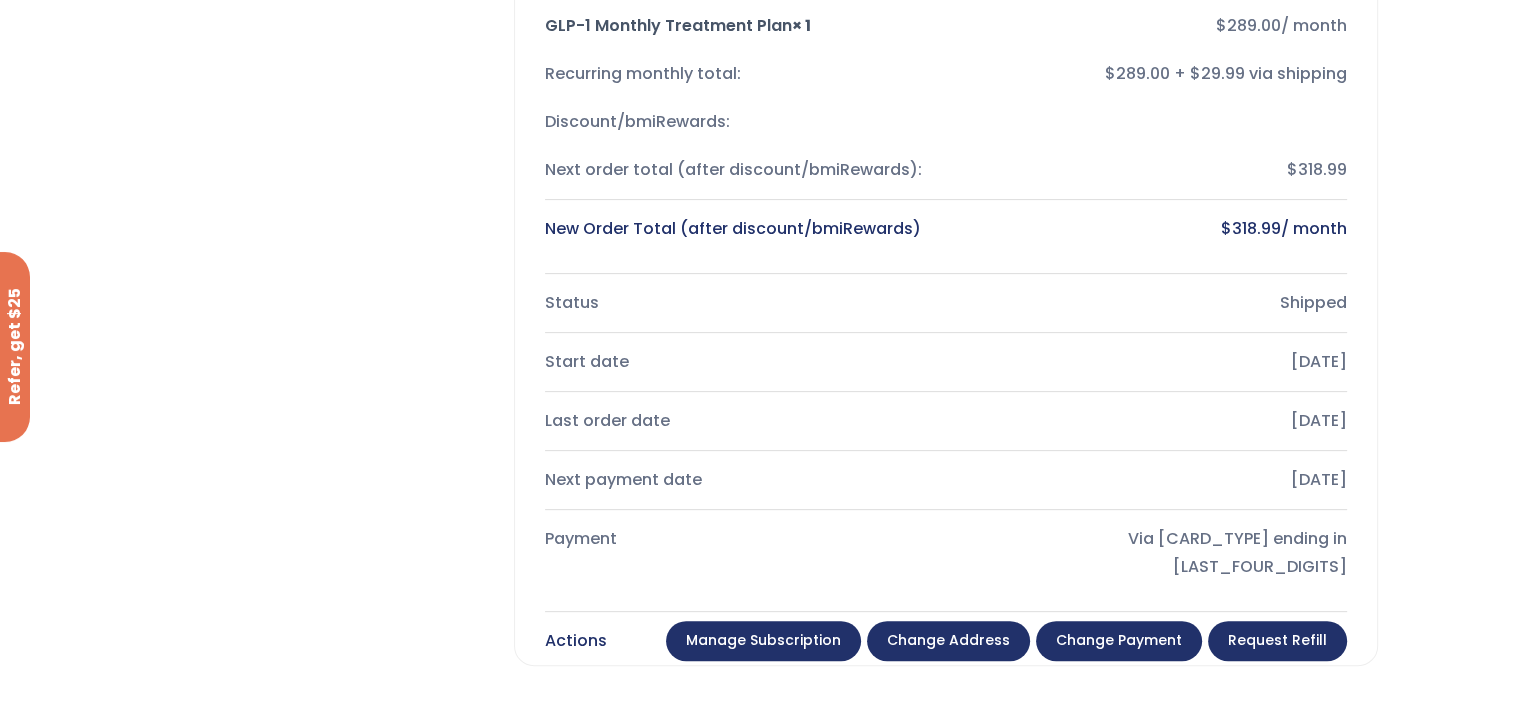 scroll, scrollTop: 600, scrollLeft: 0, axis: vertical 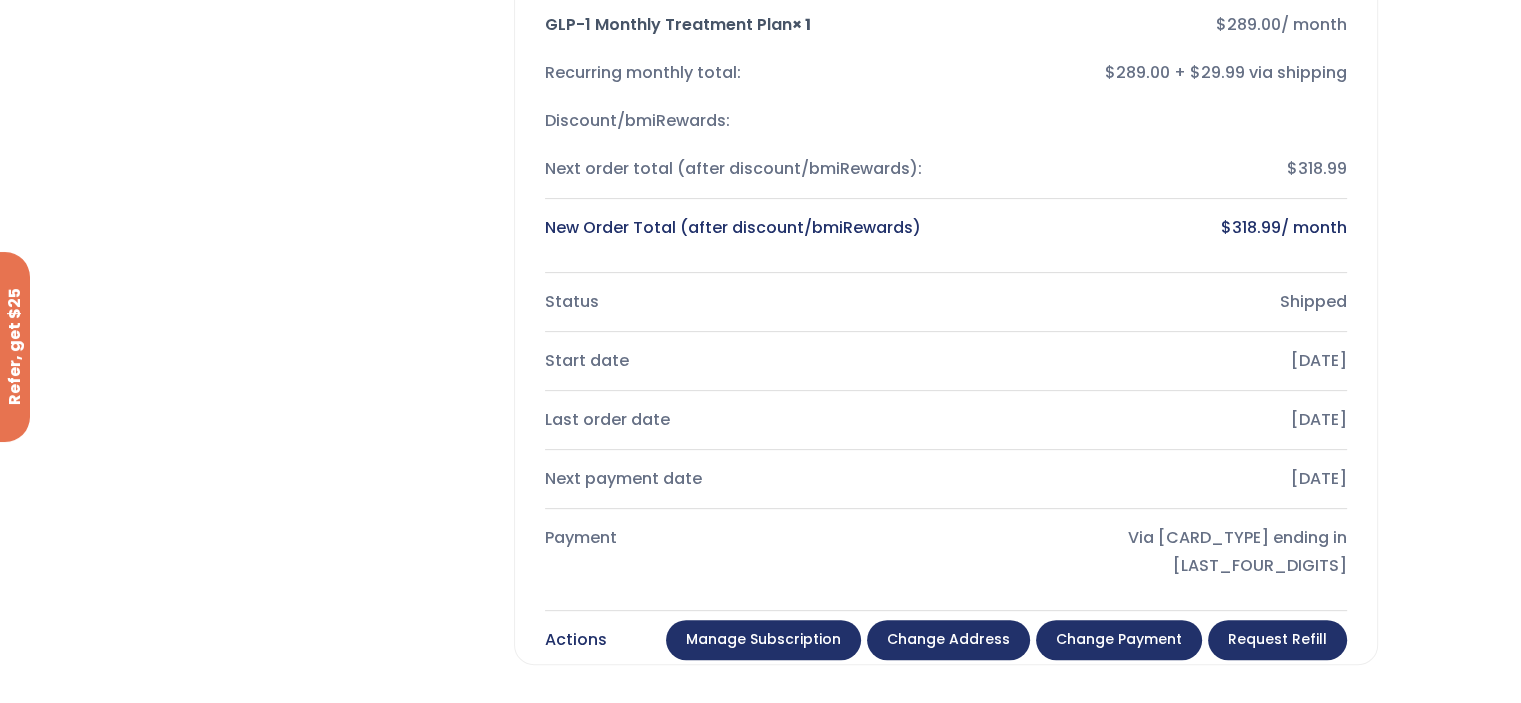 click on "Change payment" at bounding box center (1119, 640) 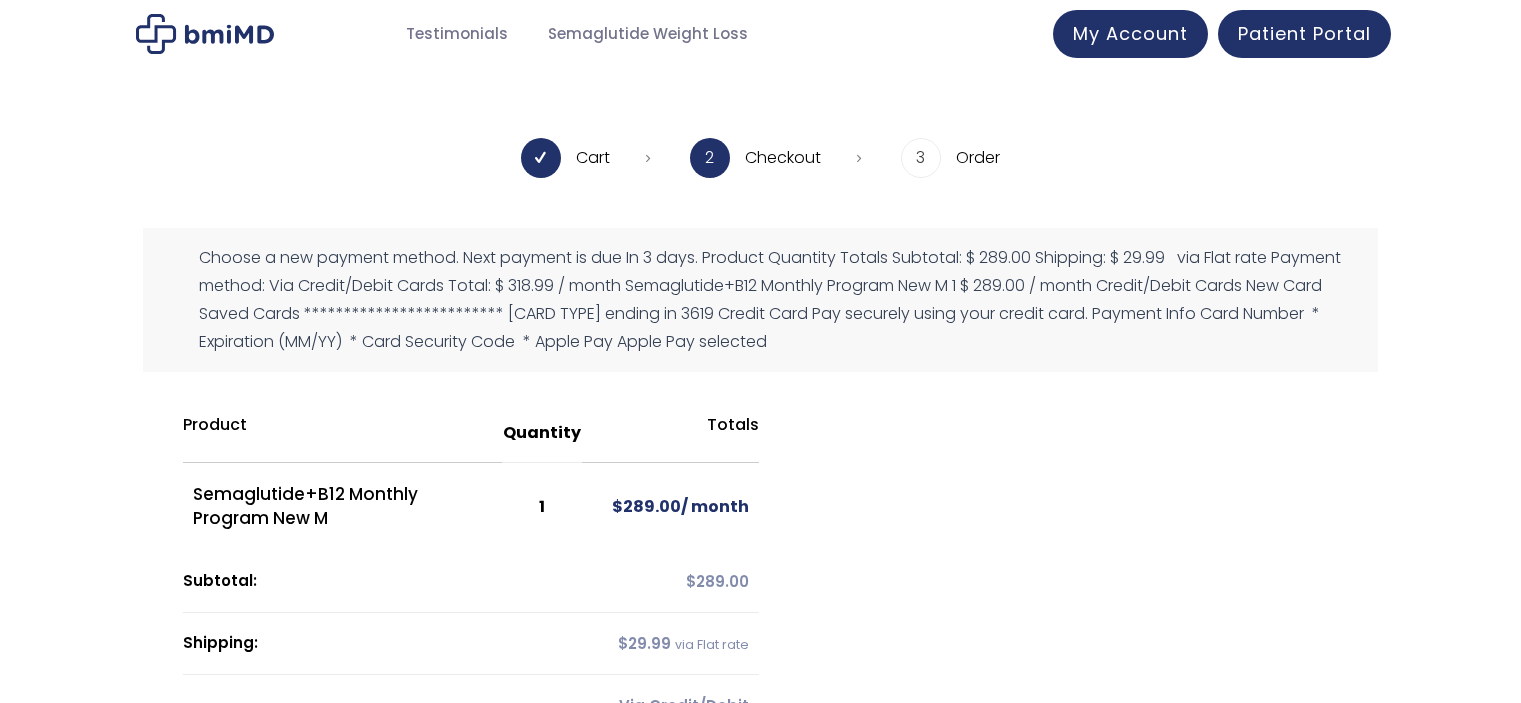 scroll, scrollTop: 0, scrollLeft: 0, axis: both 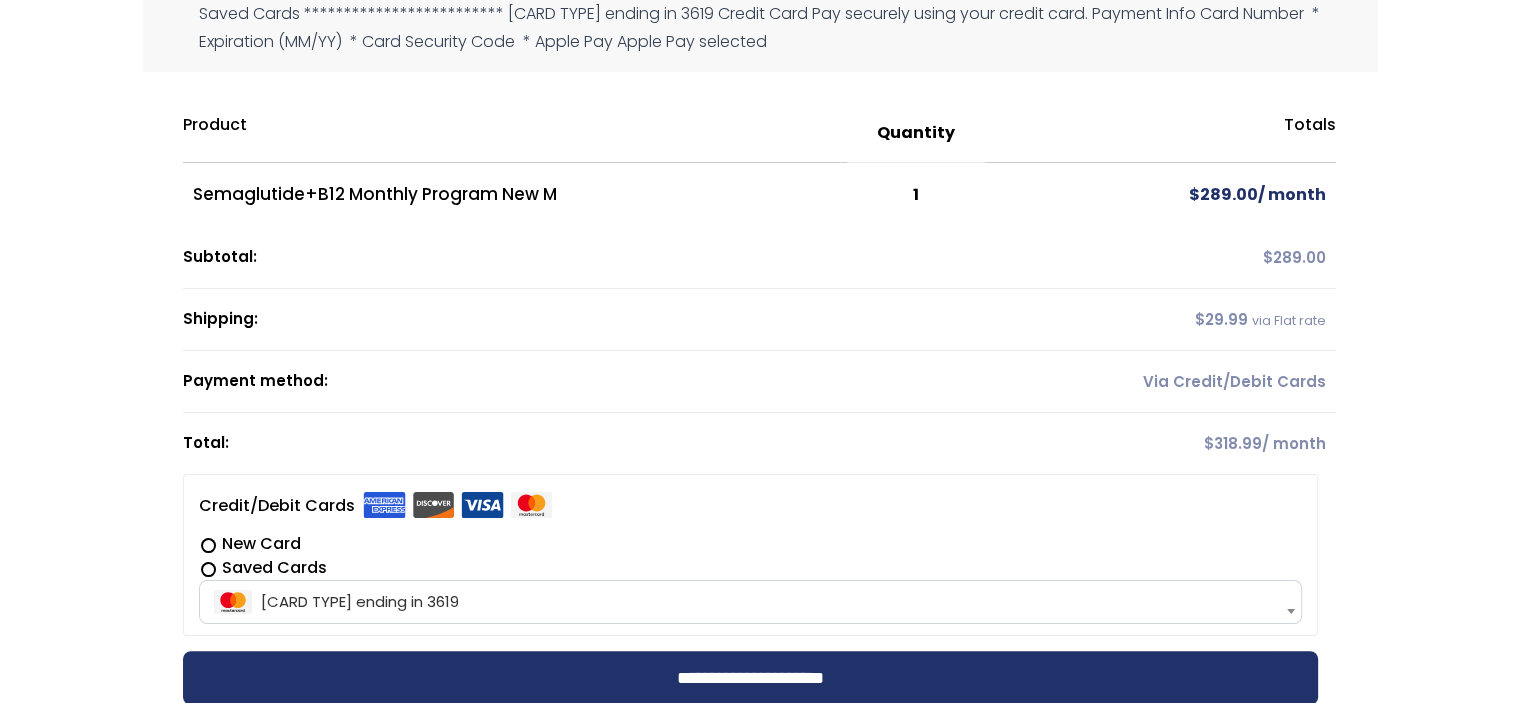 click on "New Card" at bounding box center (750, 544) 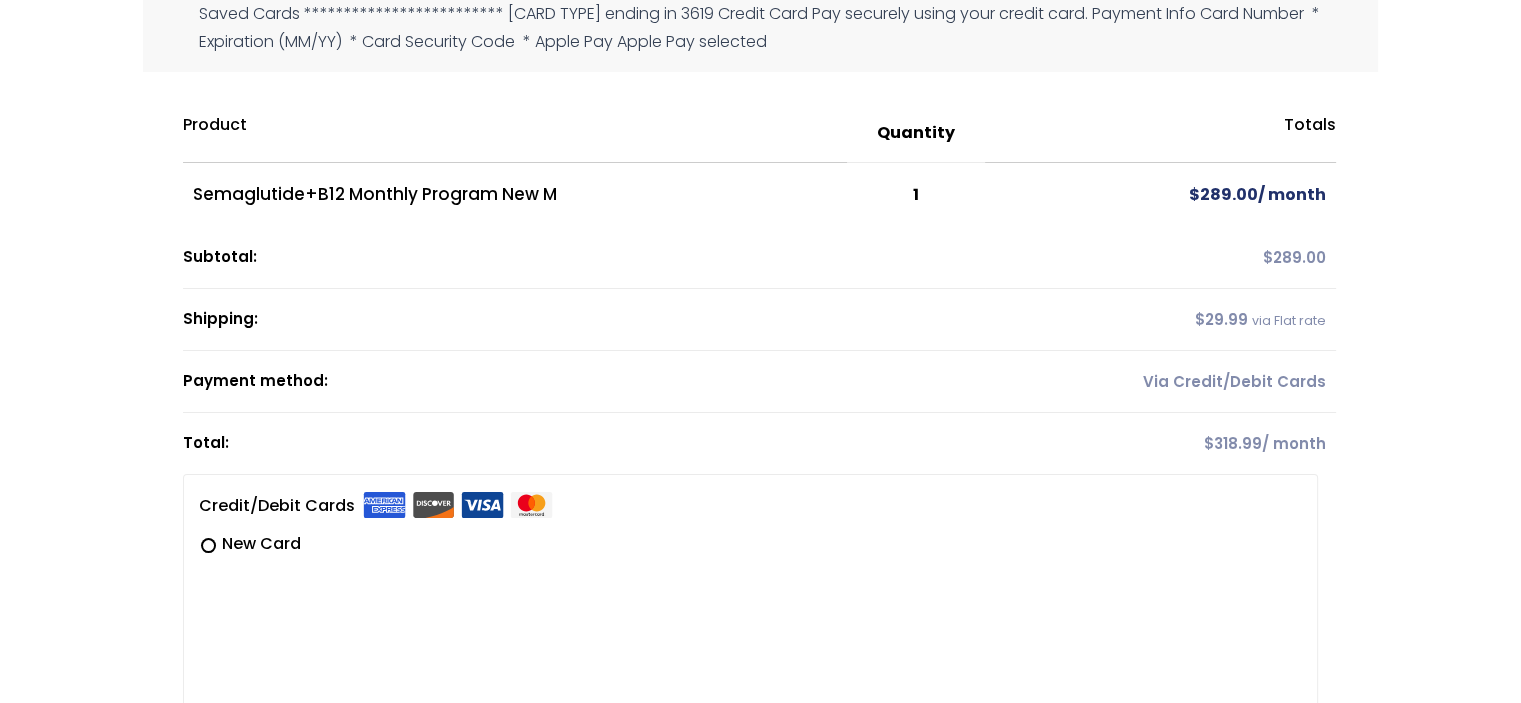 drag, startPoint x: 1436, startPoint y: 509, endPoint x: 1425, endPoint y: 508, distance: 11.045361 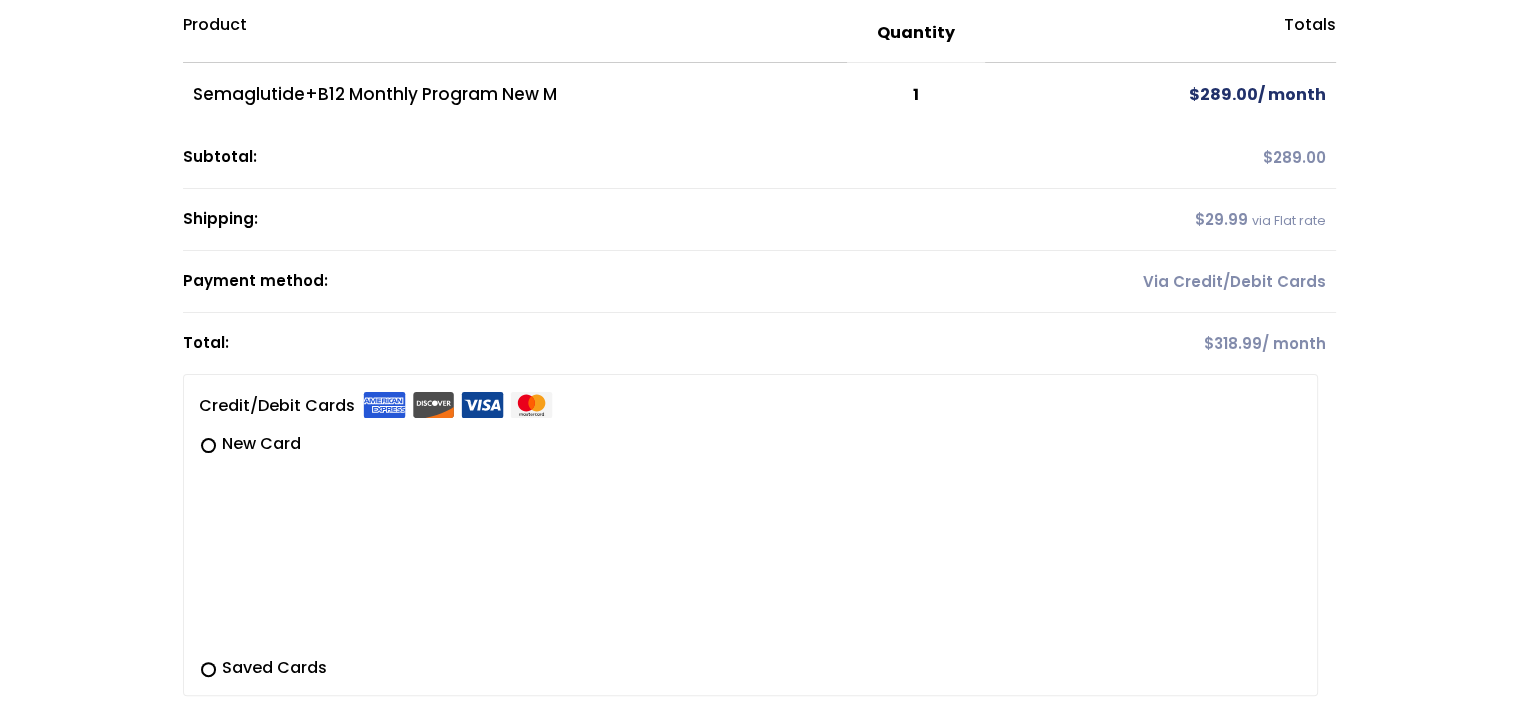 click on "**********" at bounding box center (750, 738) 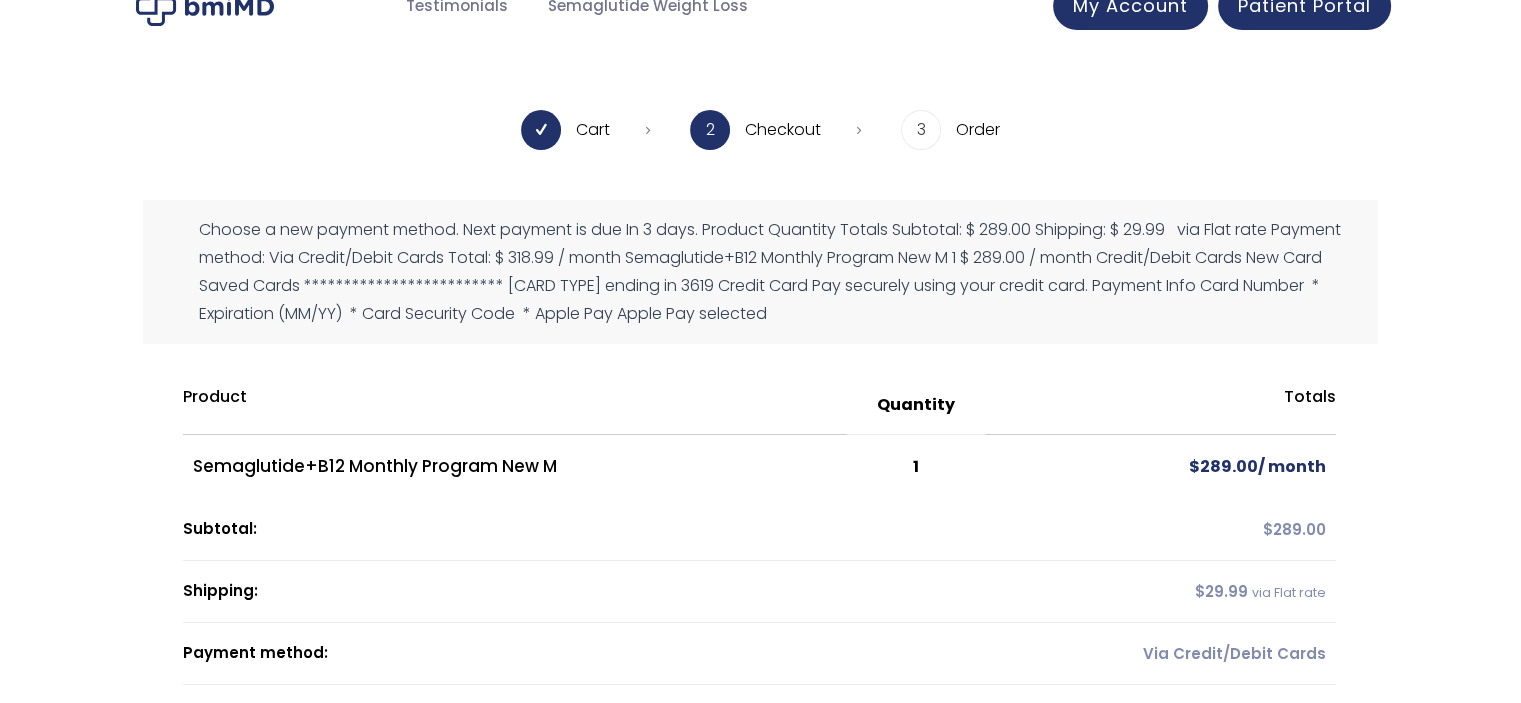 scroll, scrollTop: 0, scrollLeft: 0, axis: both 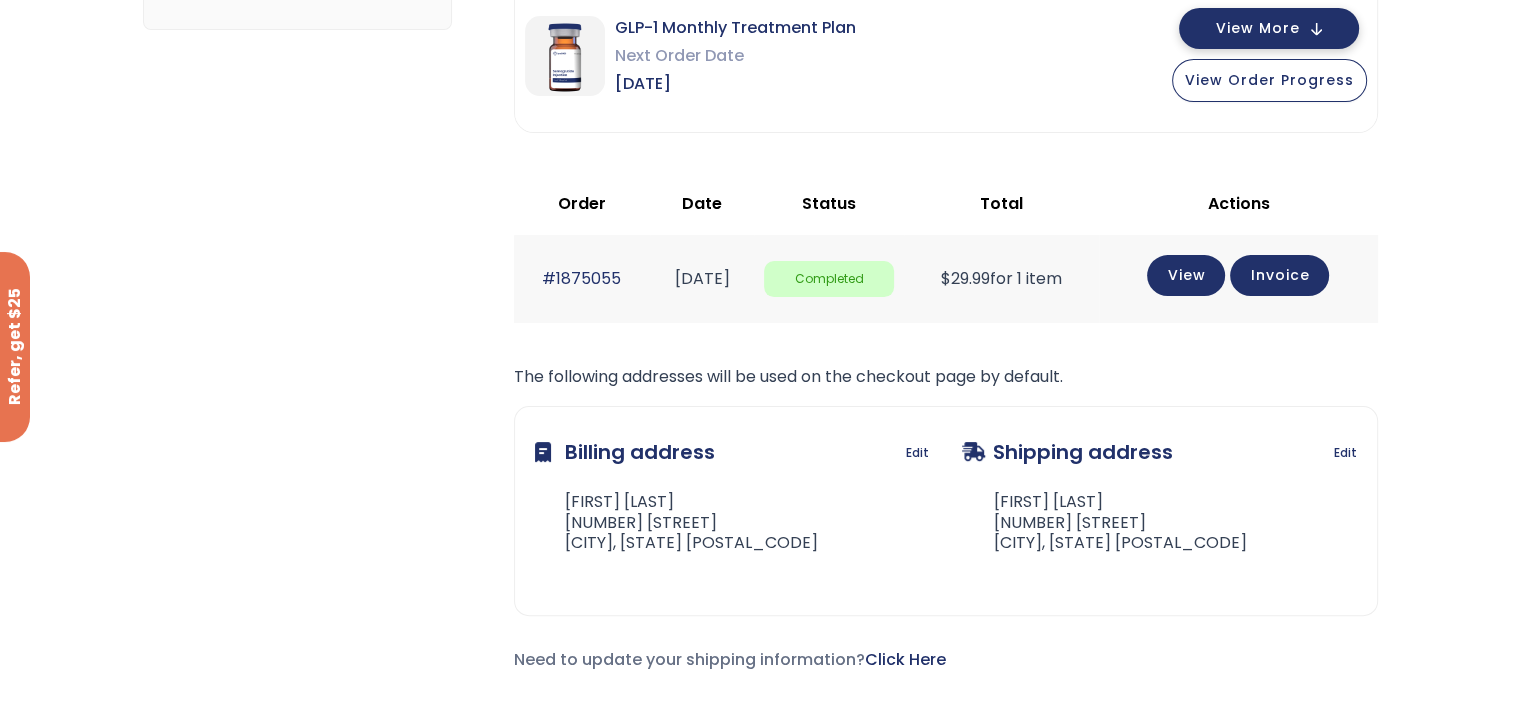 click on "View More" at bounding box center (1258, 28) 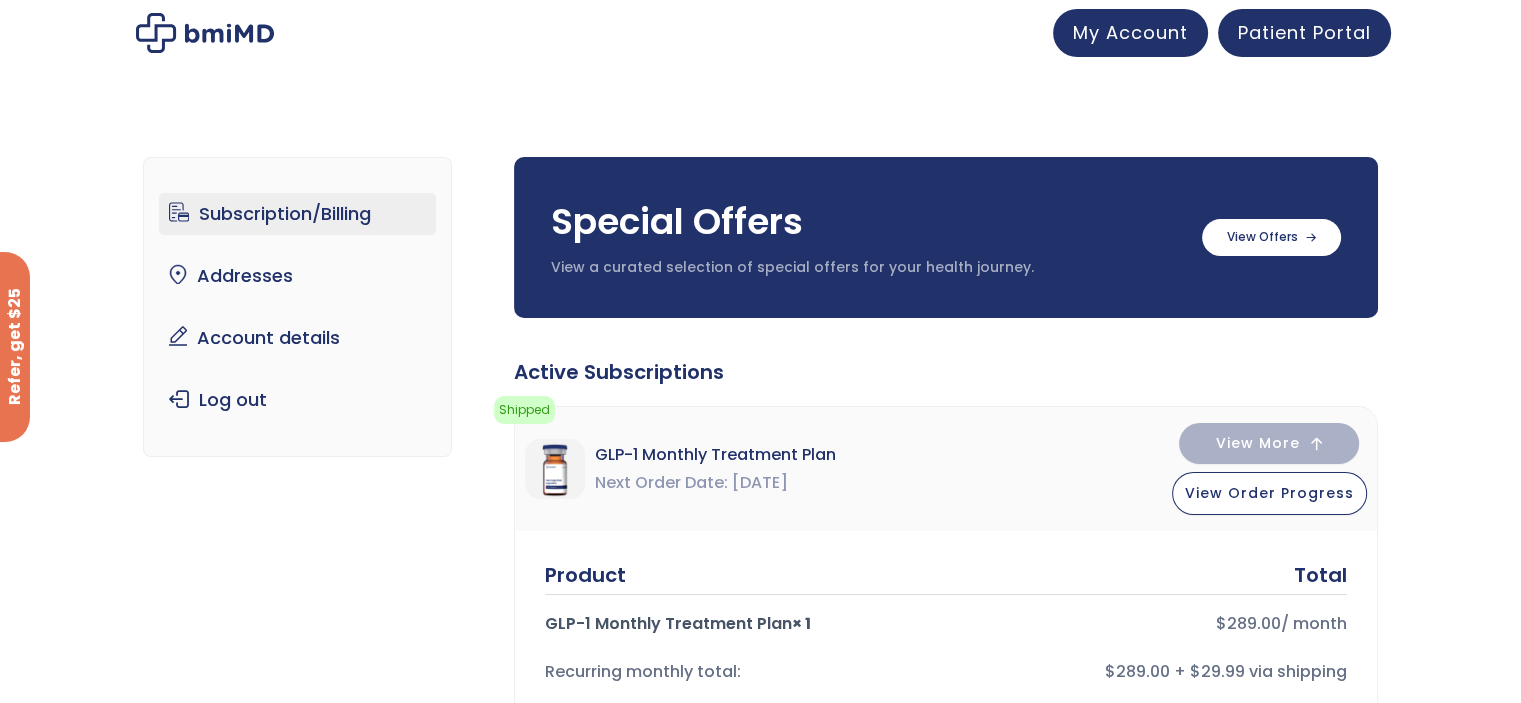 scroll, scrollTop: 0, scrollLeft: 0, axis: both 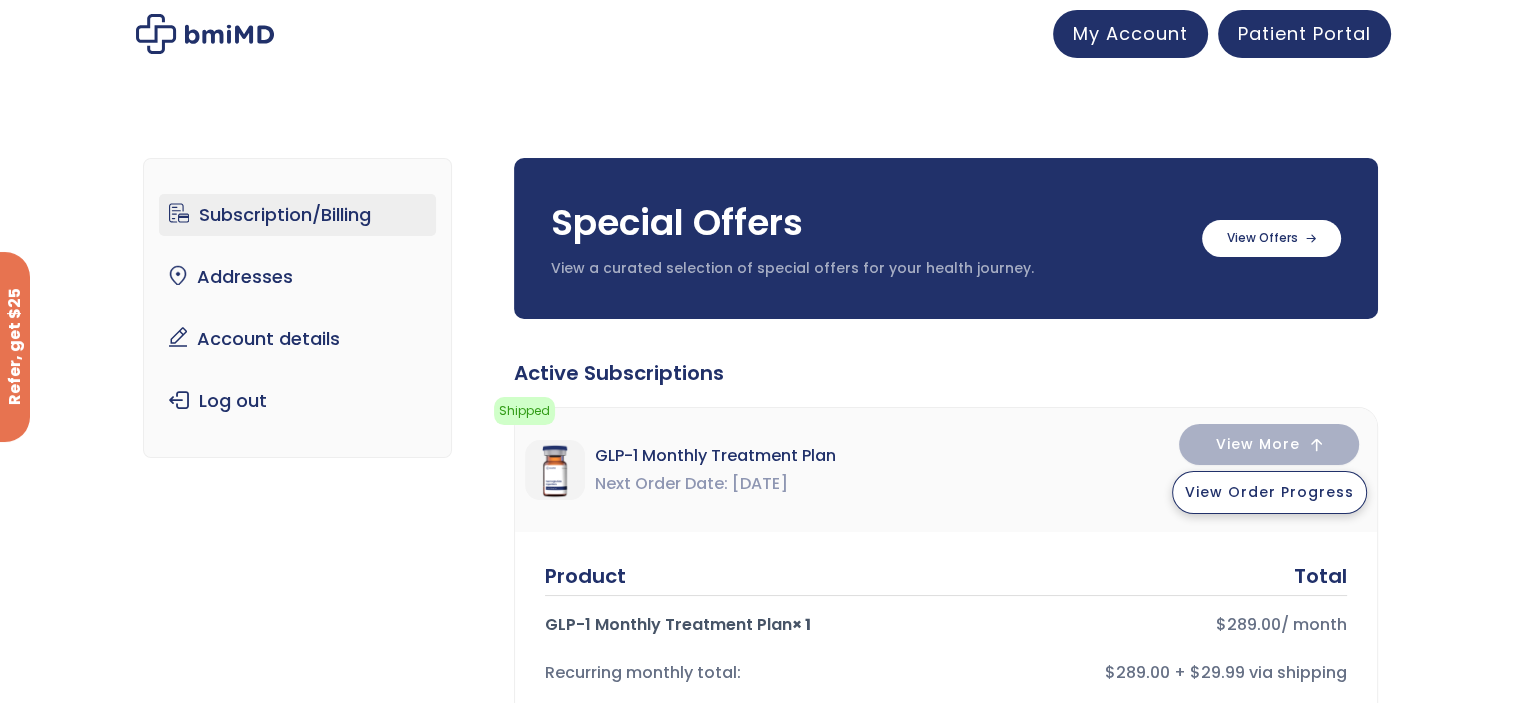 click on "View Order Progress" at bounding box center (1269, 492) 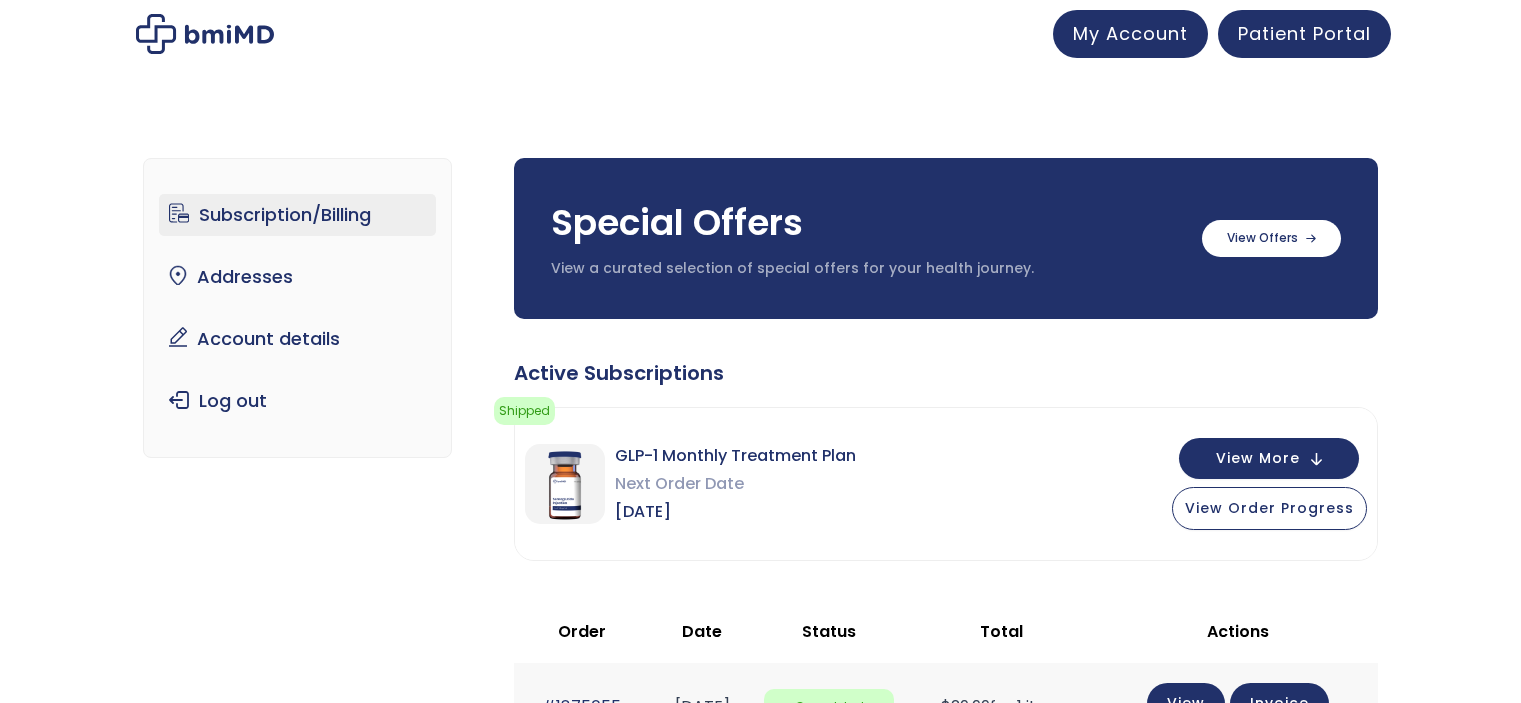 scroll, scrollTop: 0, scrollLeft: 0, axis: both 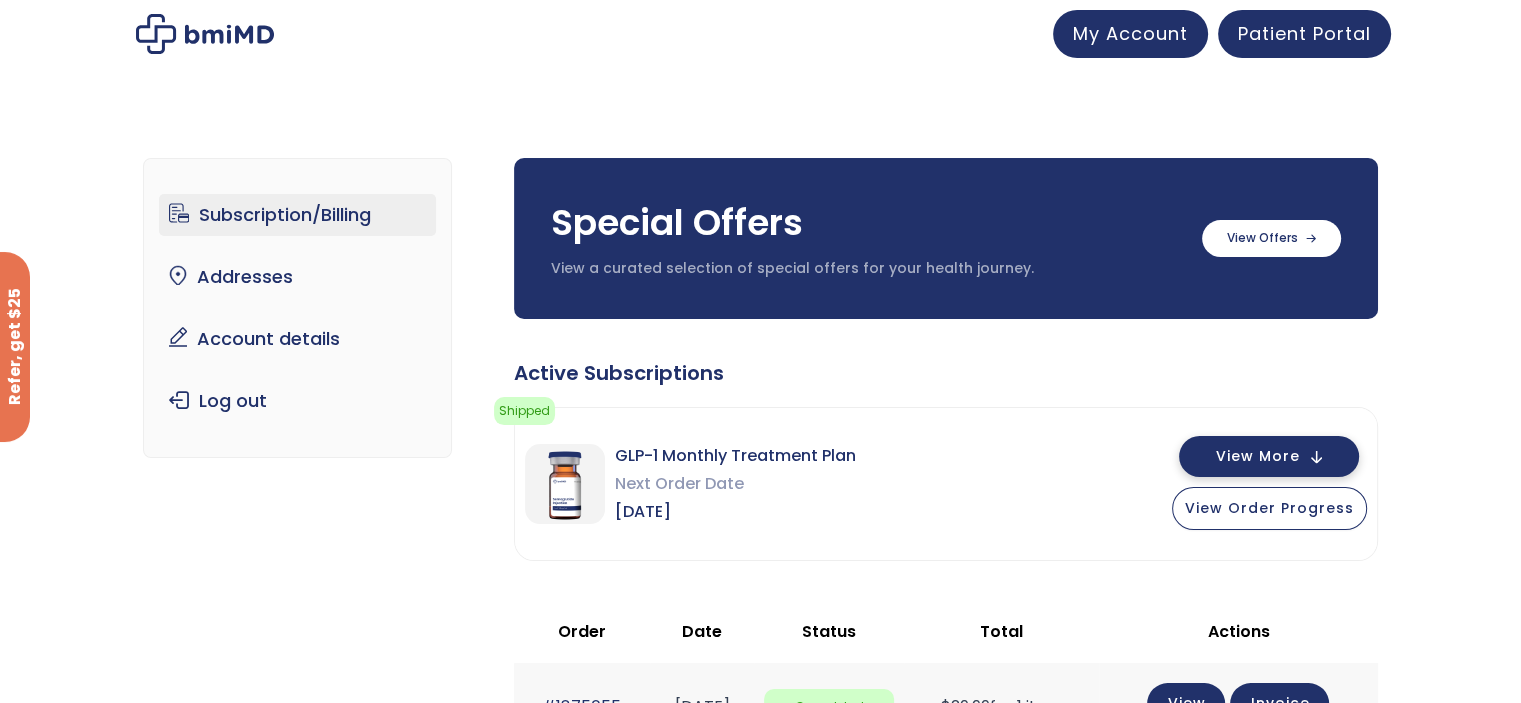 click on "View More" at bounding box center (1258, 456) 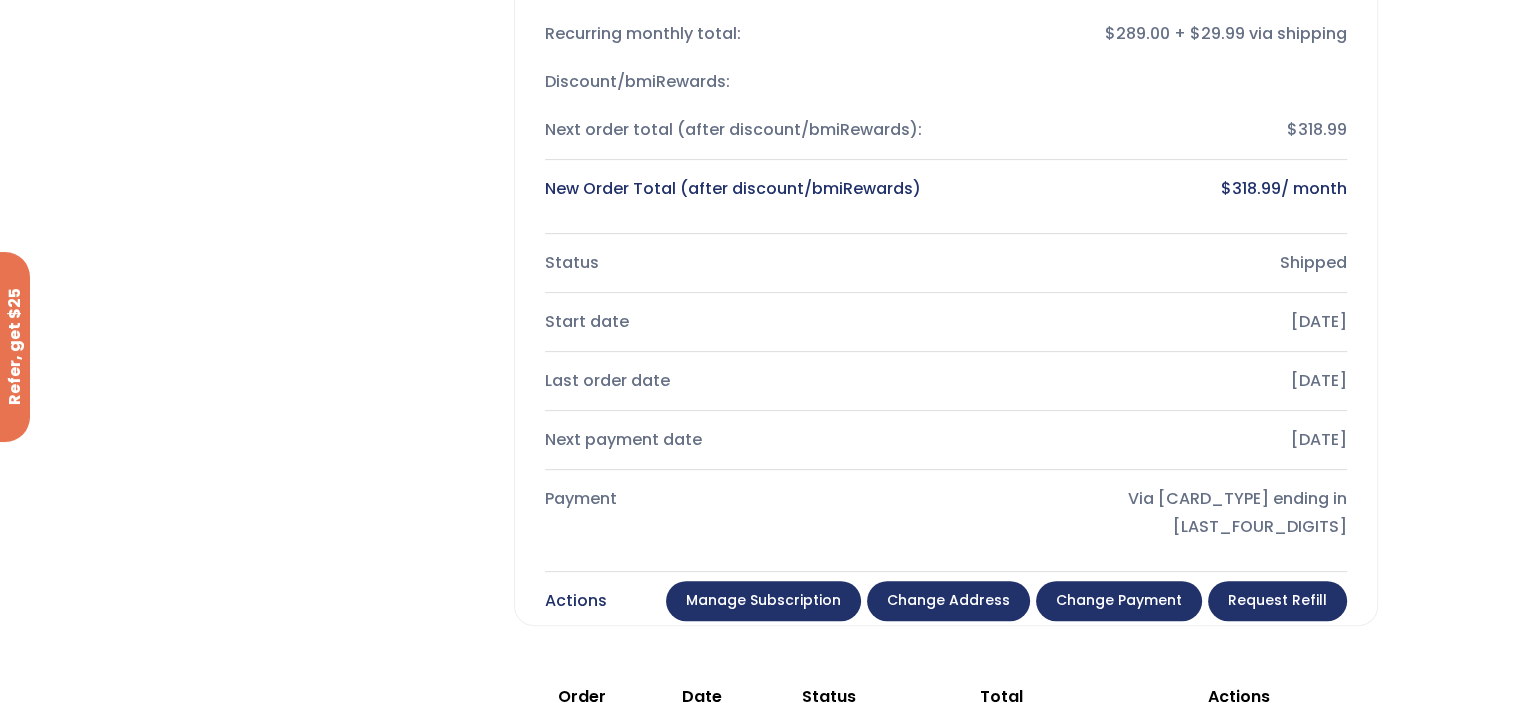 scroll, scrollTop: 700, scrollLeft: 0, axis: vertical 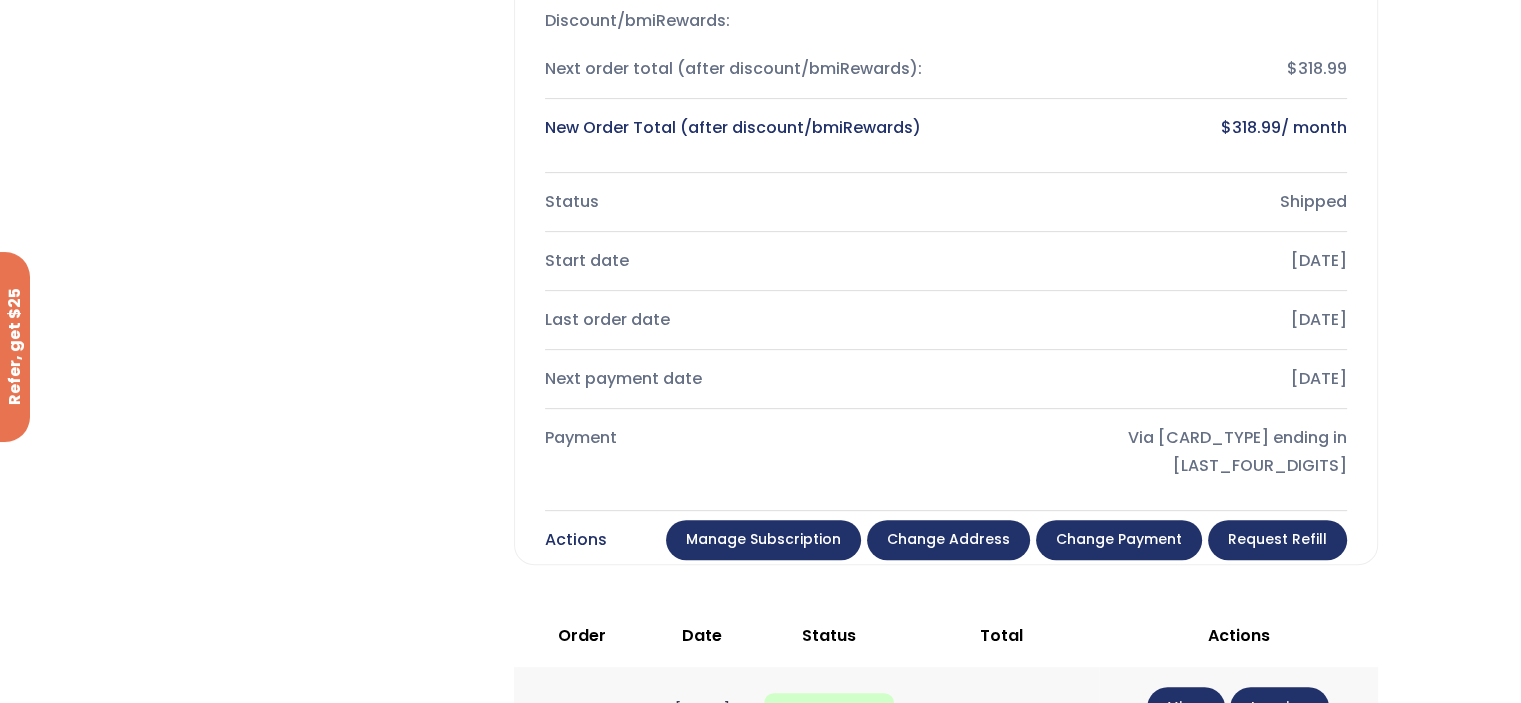 click on "Change payment" at bounding box center [1119, 540] 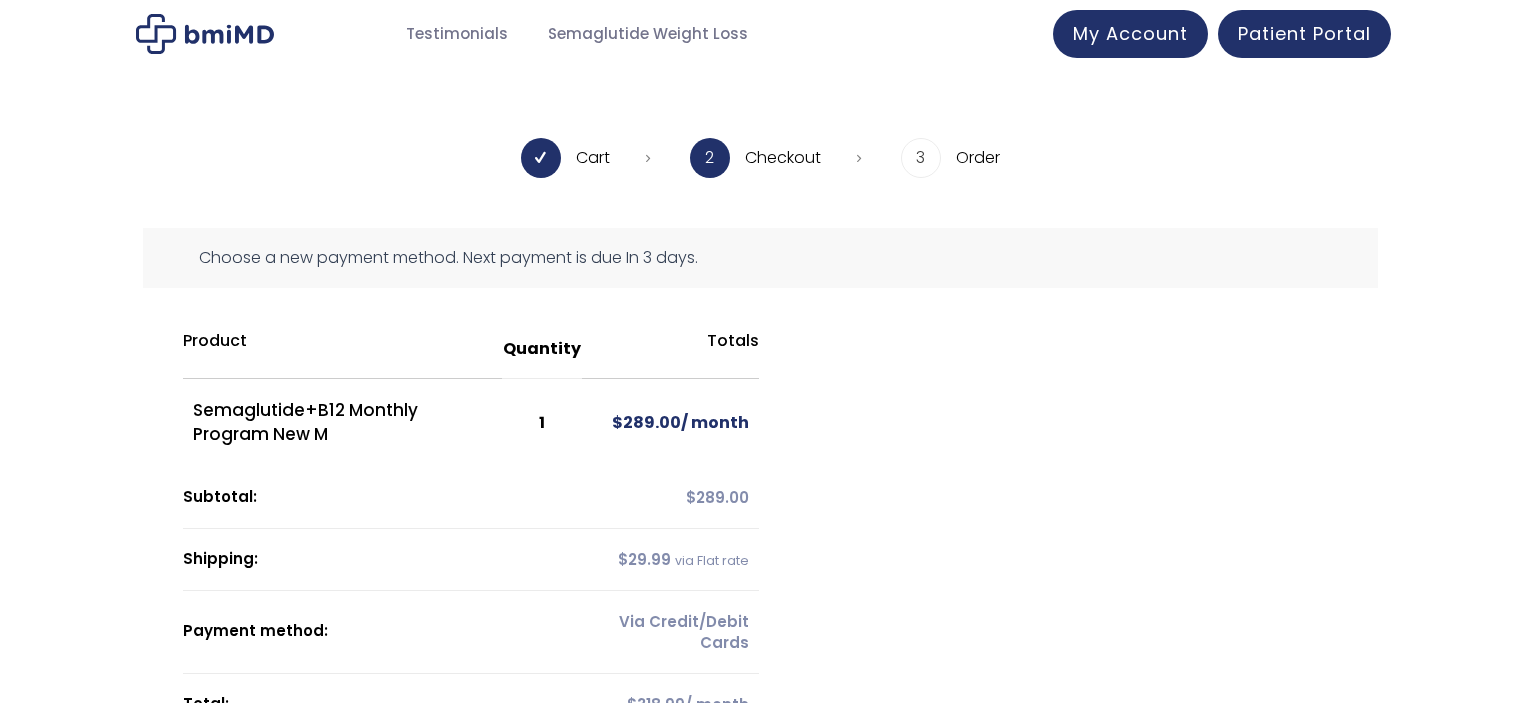 scroll, scrollTop: 0, scrollLeft: 0, axis: both 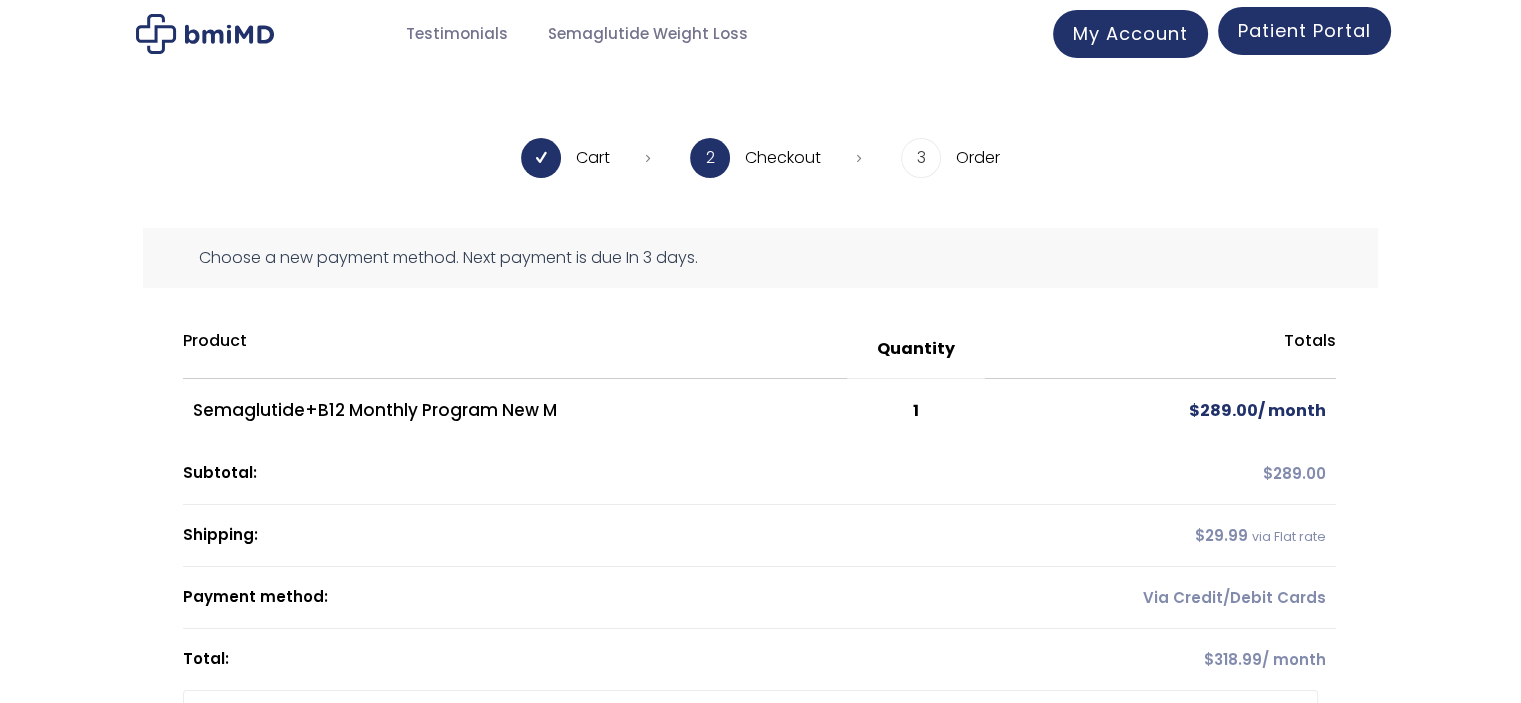 click on "Patient Portal" at bounding box center [1304, 30] 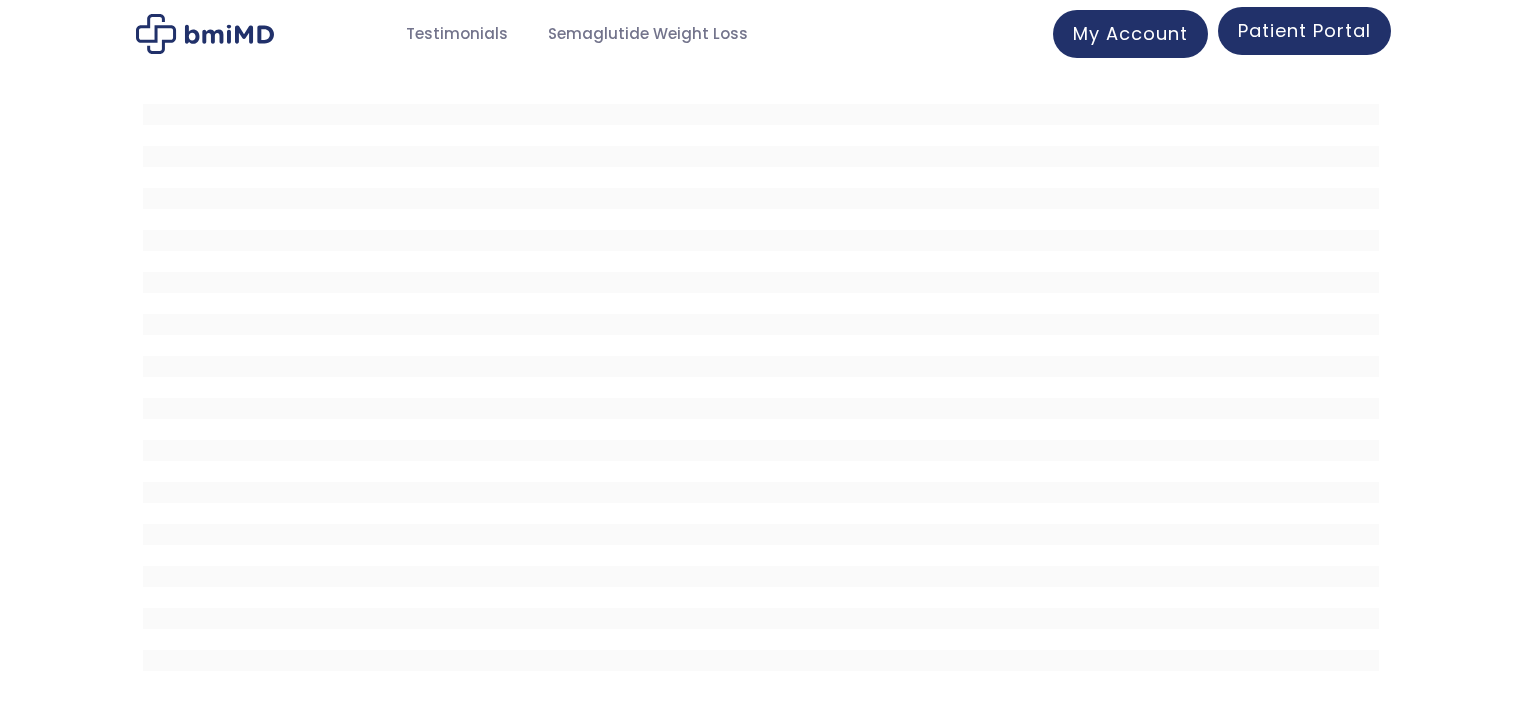 scroll, scrollTop: 0, scrollLeft: 0, axis: both 